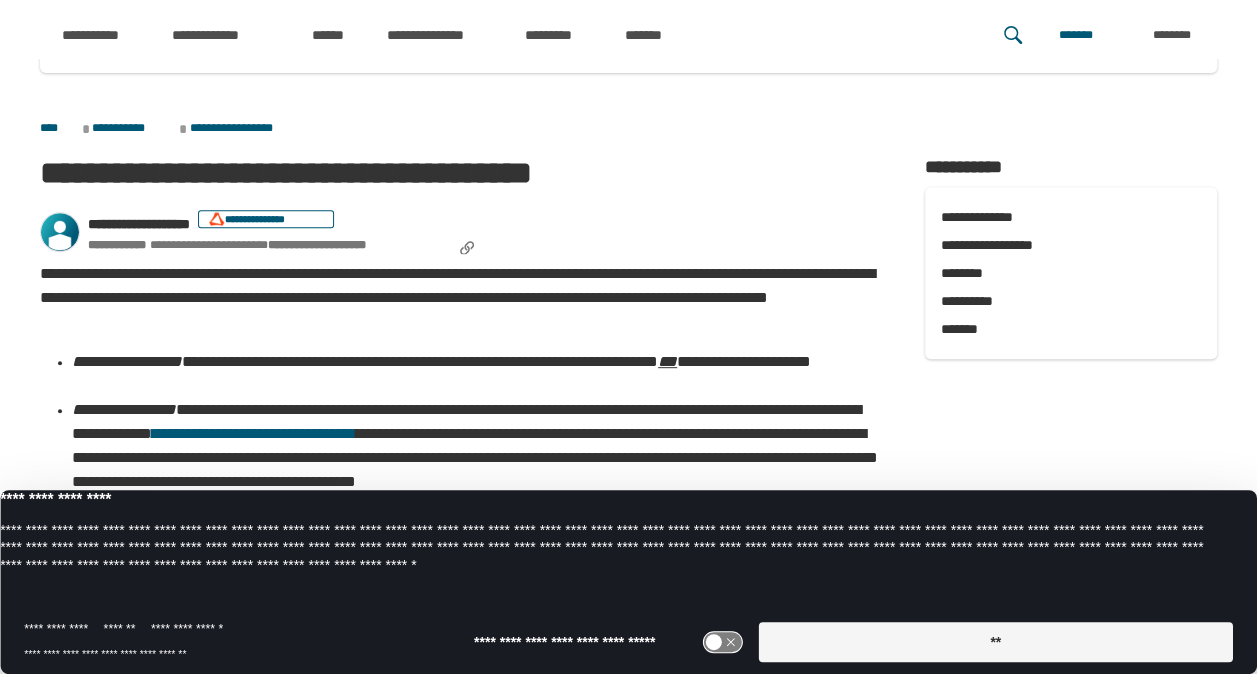 scroll, scrollTop: 317, scrollLeft: 0, axis: vertical 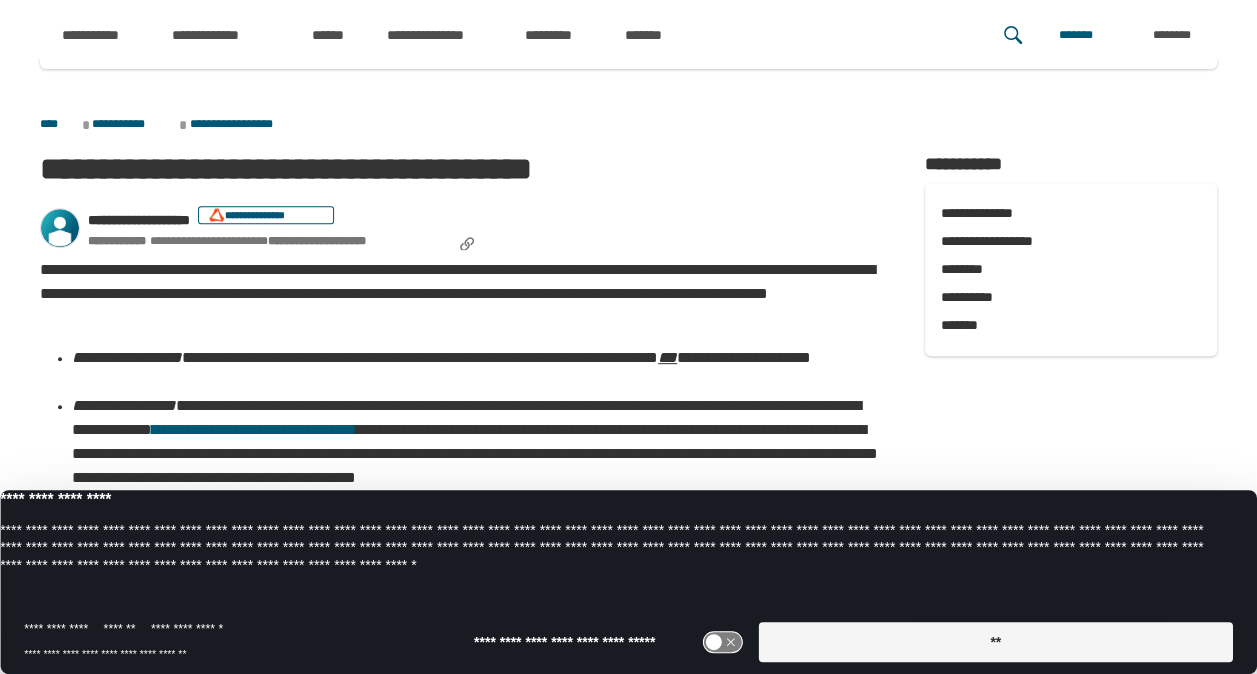 click on "**" at bounding box center [995, 642] 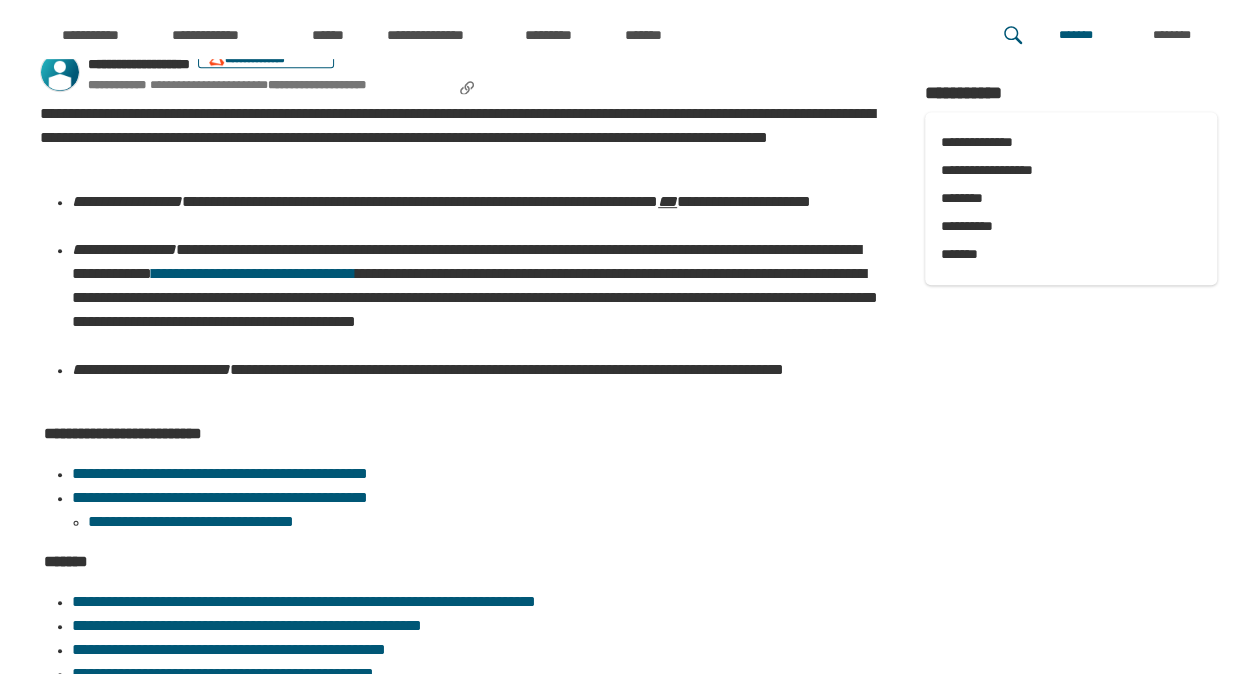 scroll, scrollTop: 505, scrollLeft: 0, axis: vertical 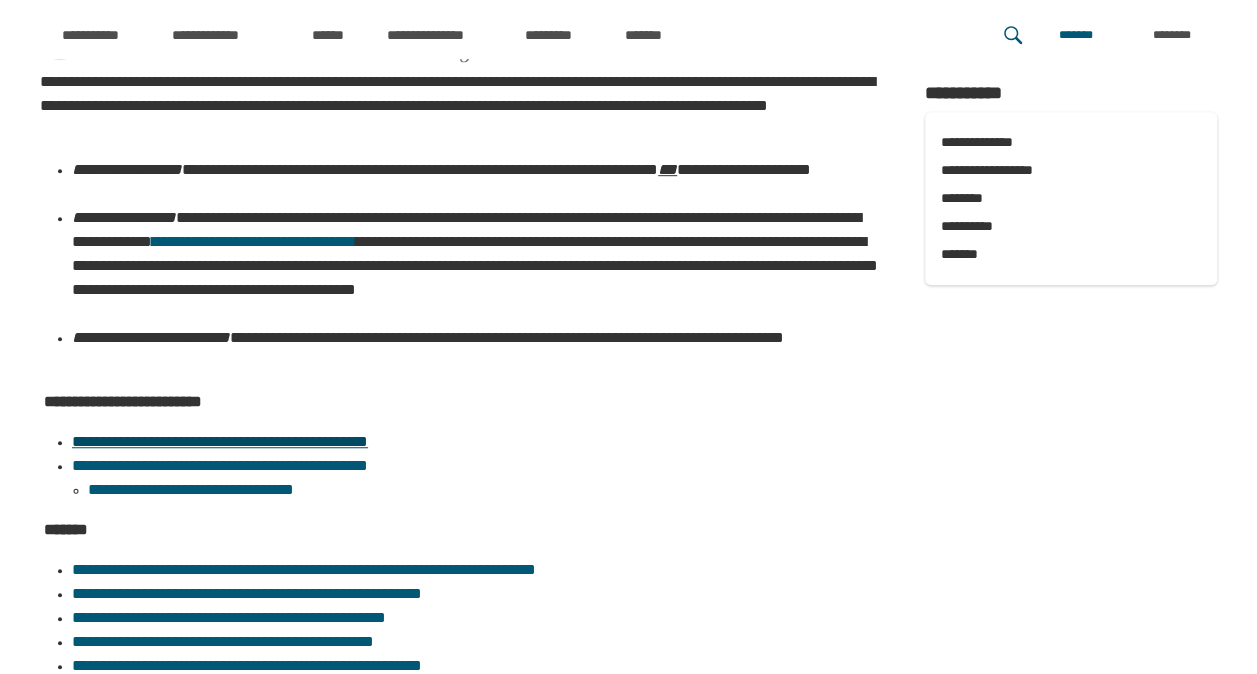 click on "**********" at bounding box center [220, 441] 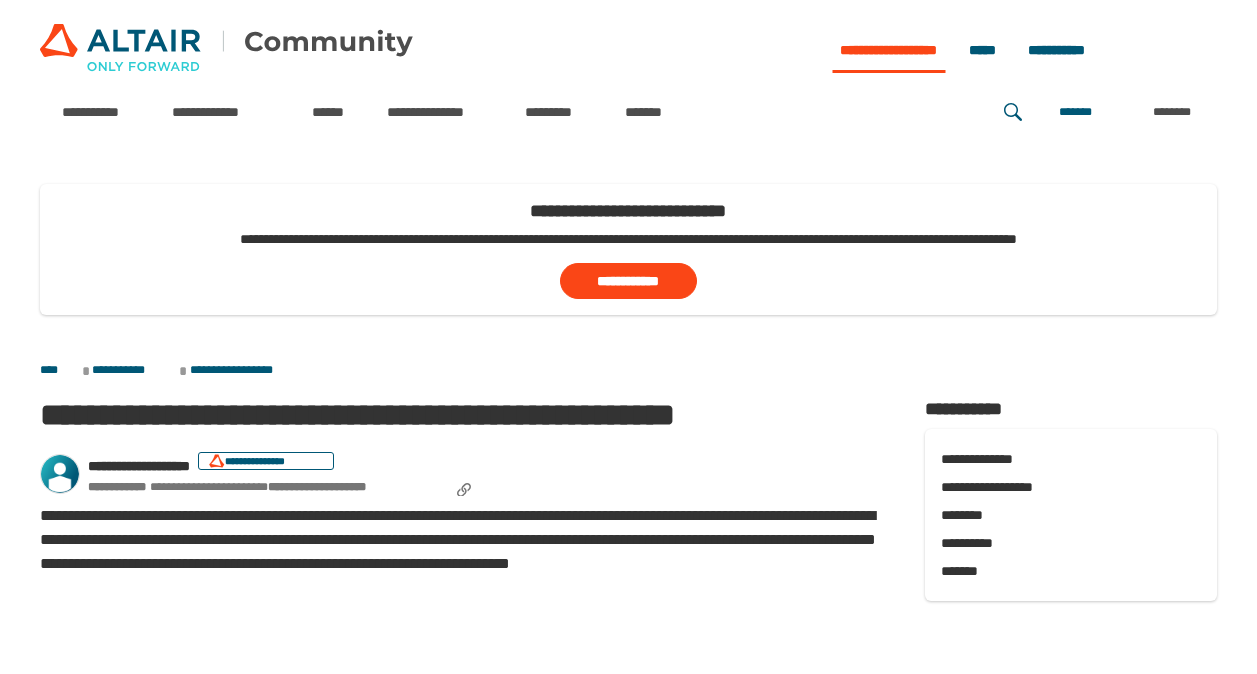 scroll, scrollTop: 0, scrollLeft: 0, axis: both 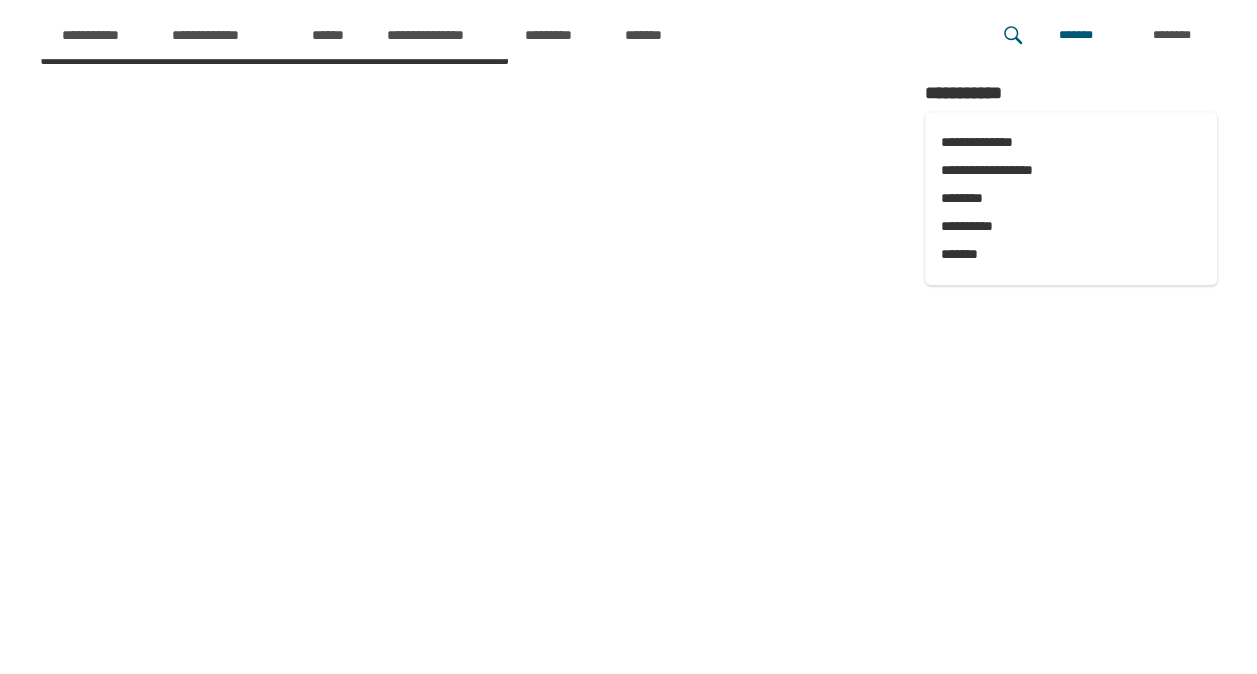 click on "**********" at bounding box center (628, 407) 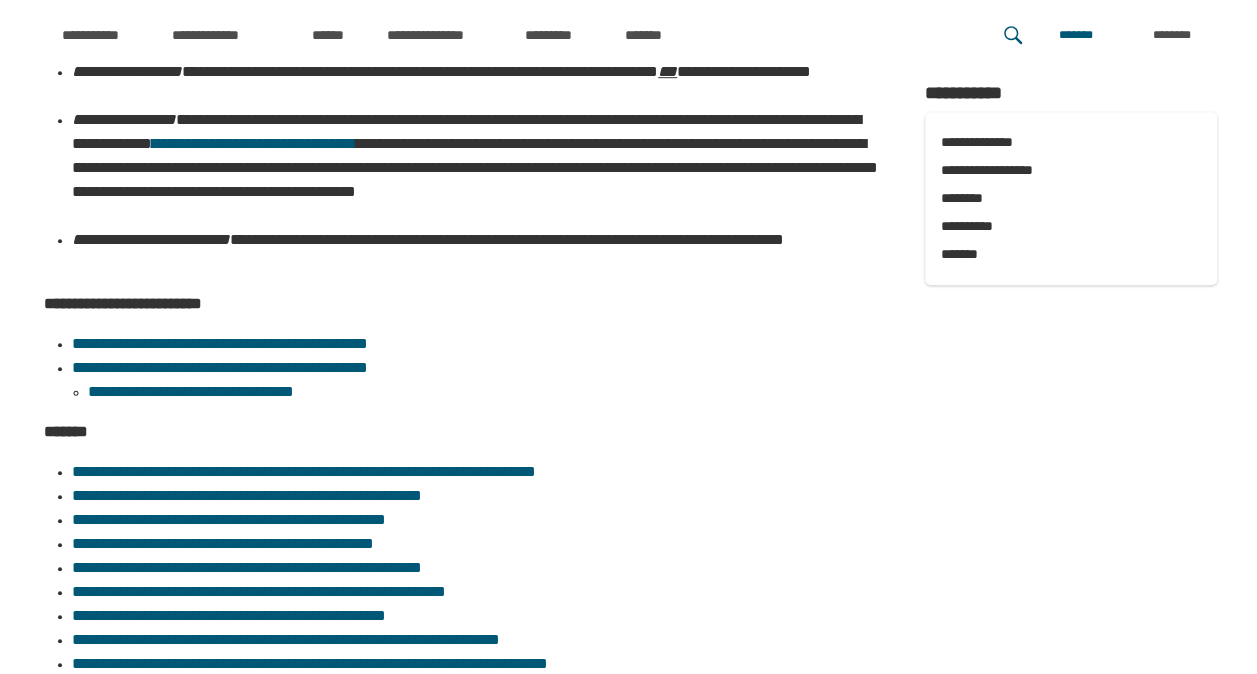 scroll, scrollTop: 604, scrollLeft: 0, axis: vertical 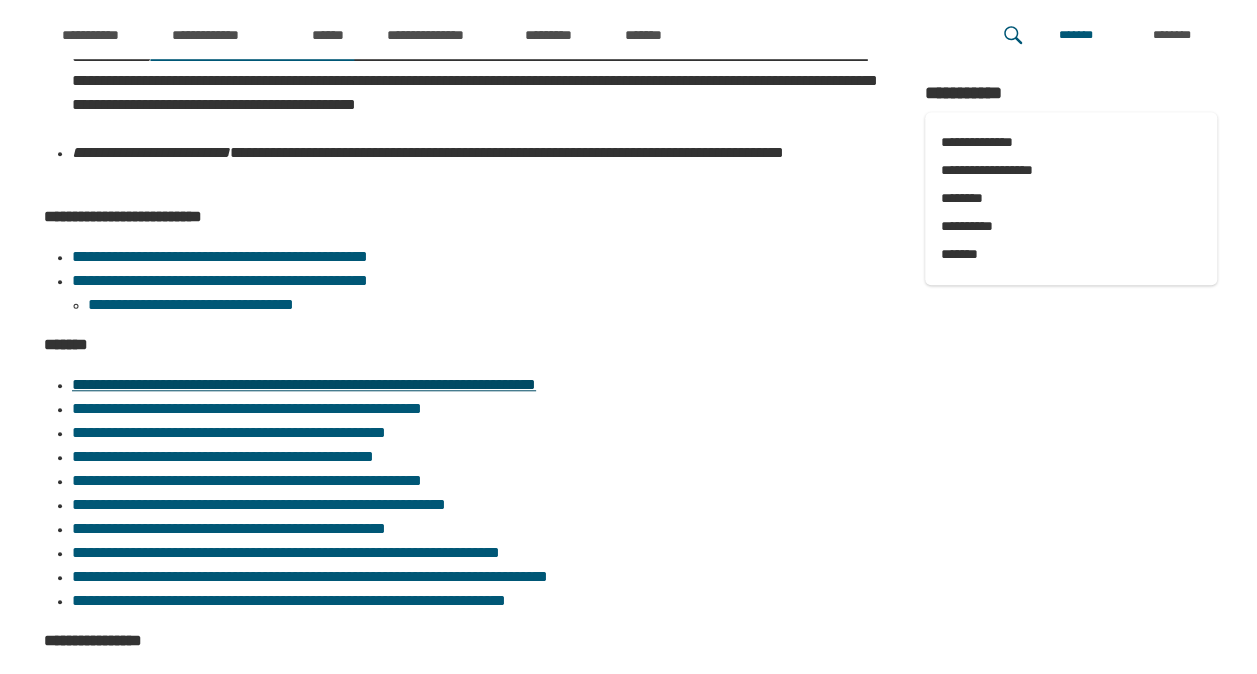 click on "**********" at bounding box center [304, 384] 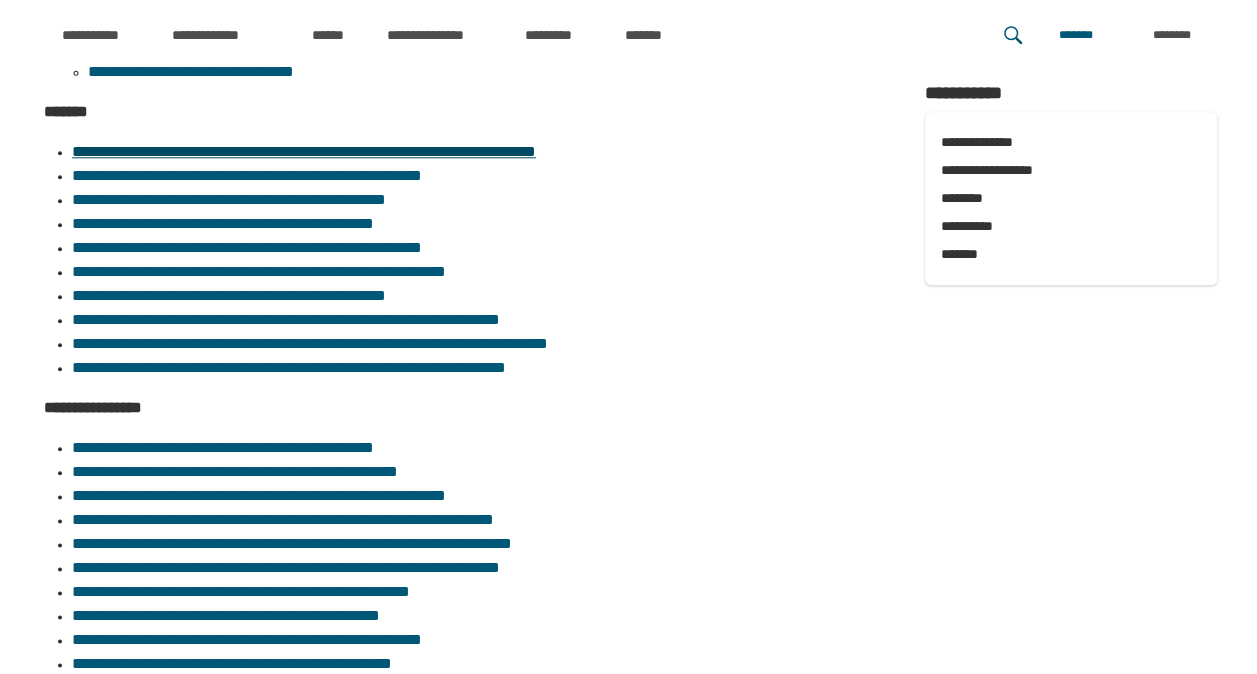 scroll, scrollTop: 965, scrollLeft: 0, axis: vertical 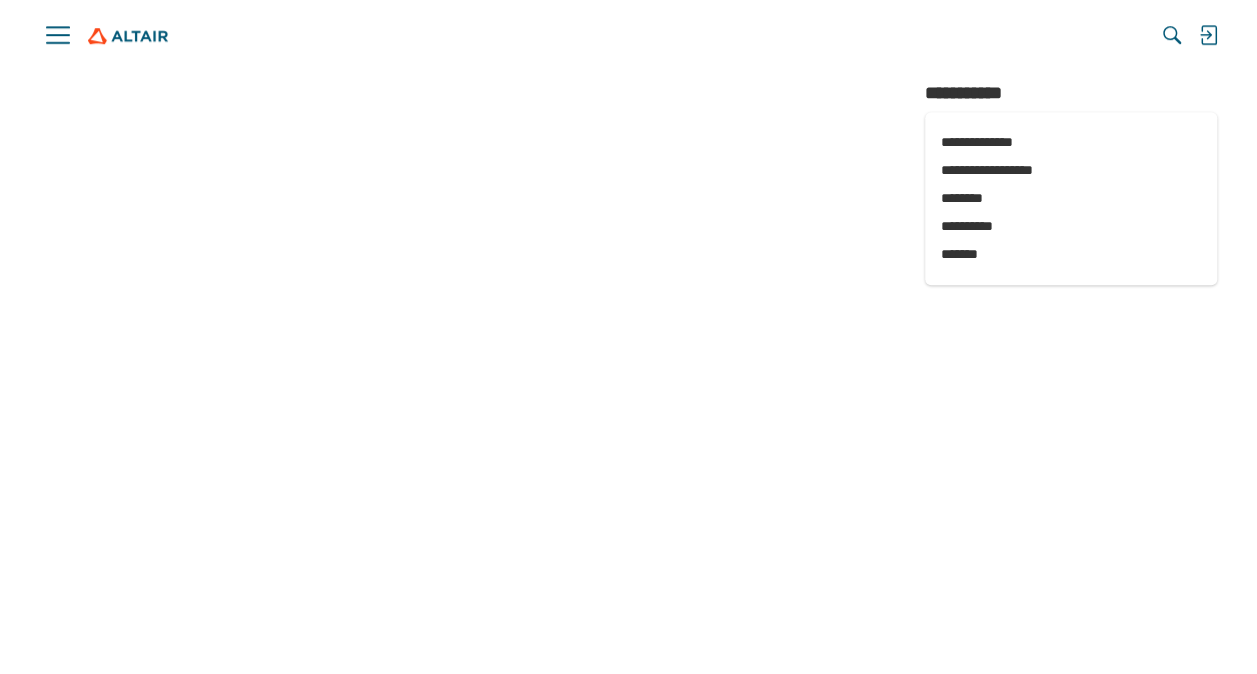 click on "**********" at bounding box center [462, 37] 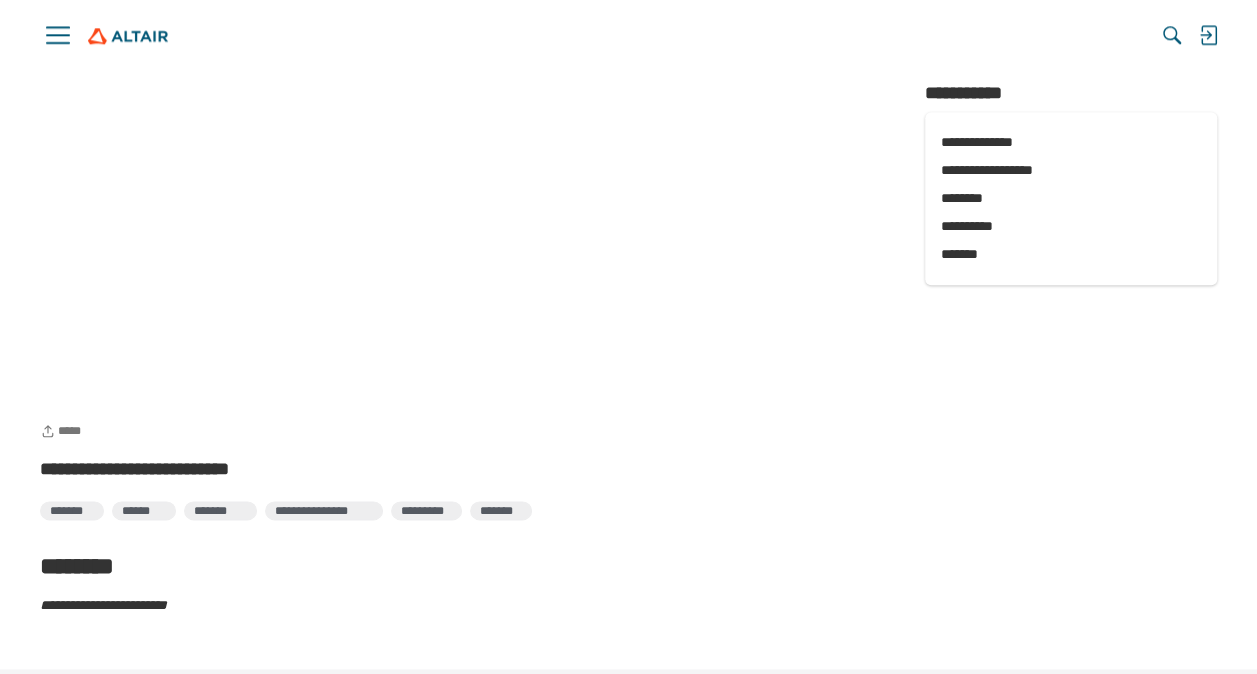 scroll, scrollTop: 1016, scrollLeft: 0, axis: vertical 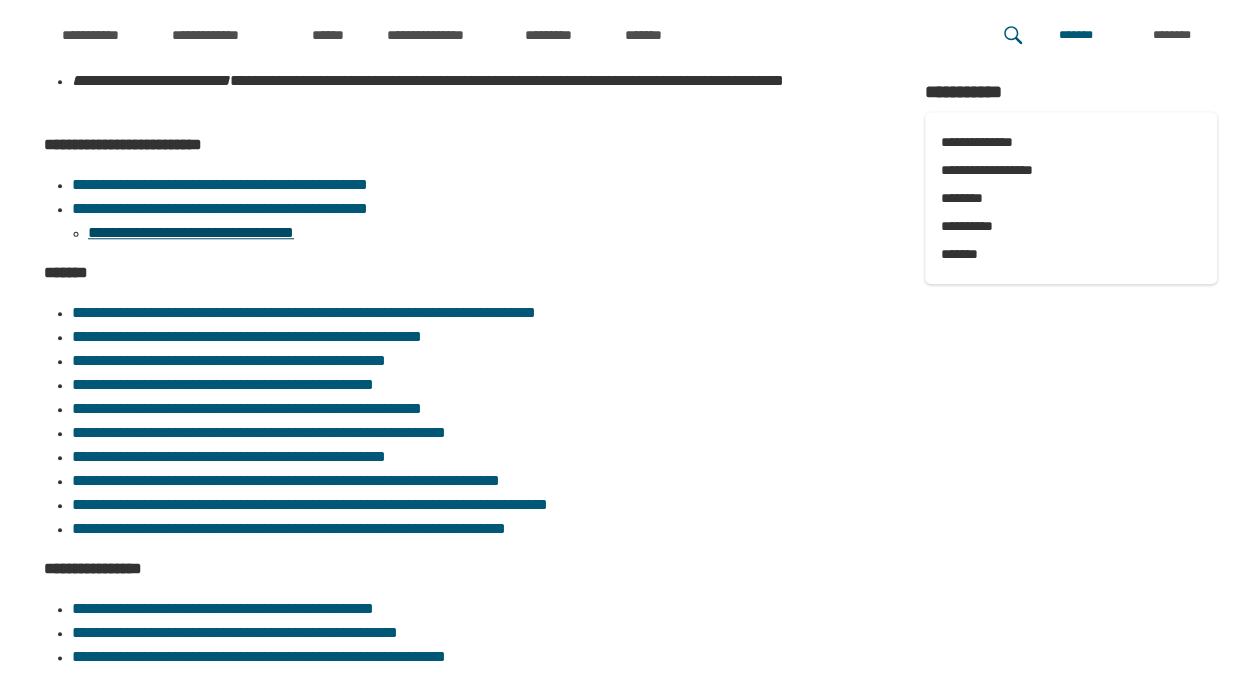 click on "**********" at bounding box center [191, 232] 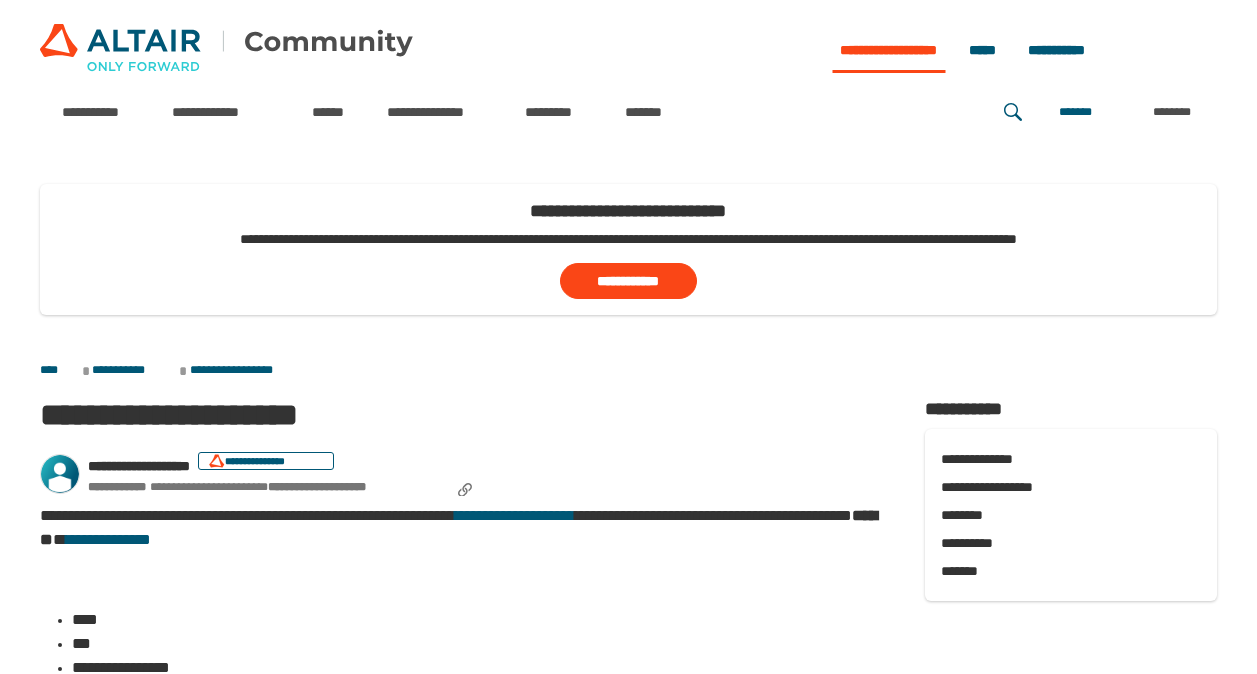 scroll, scrollTop: 0, scrollLeft: 0, axis: both 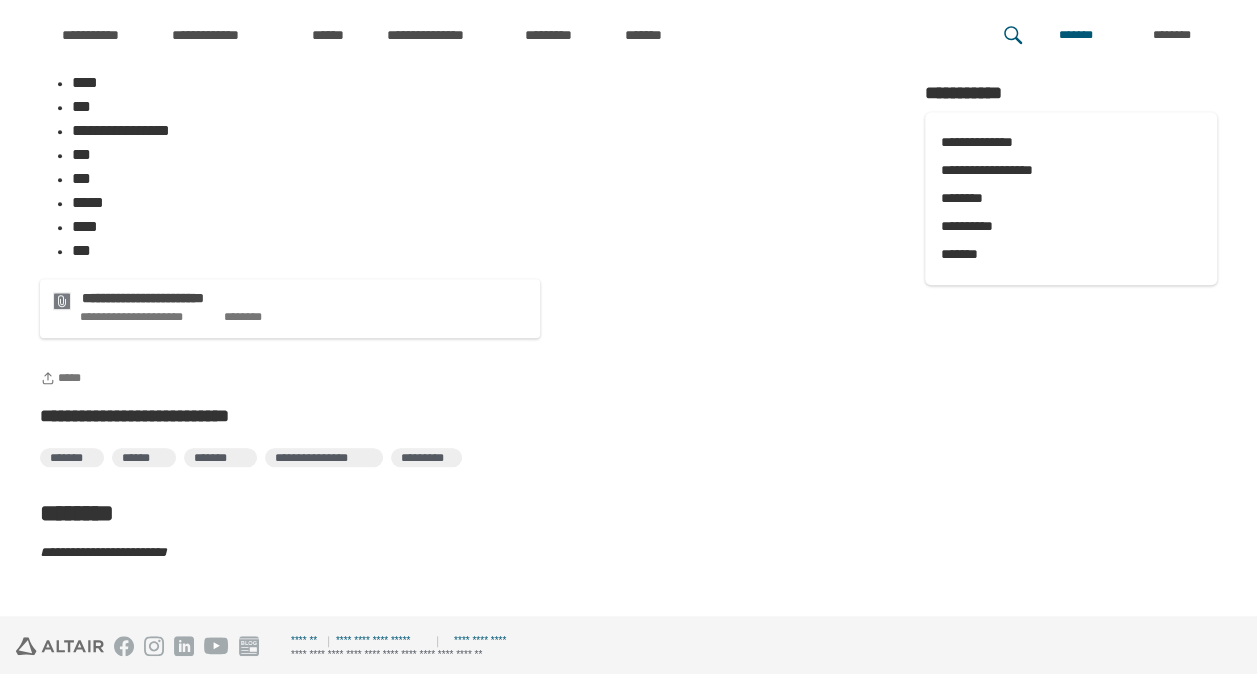 click on "**********" at bounding box center (173, 299) 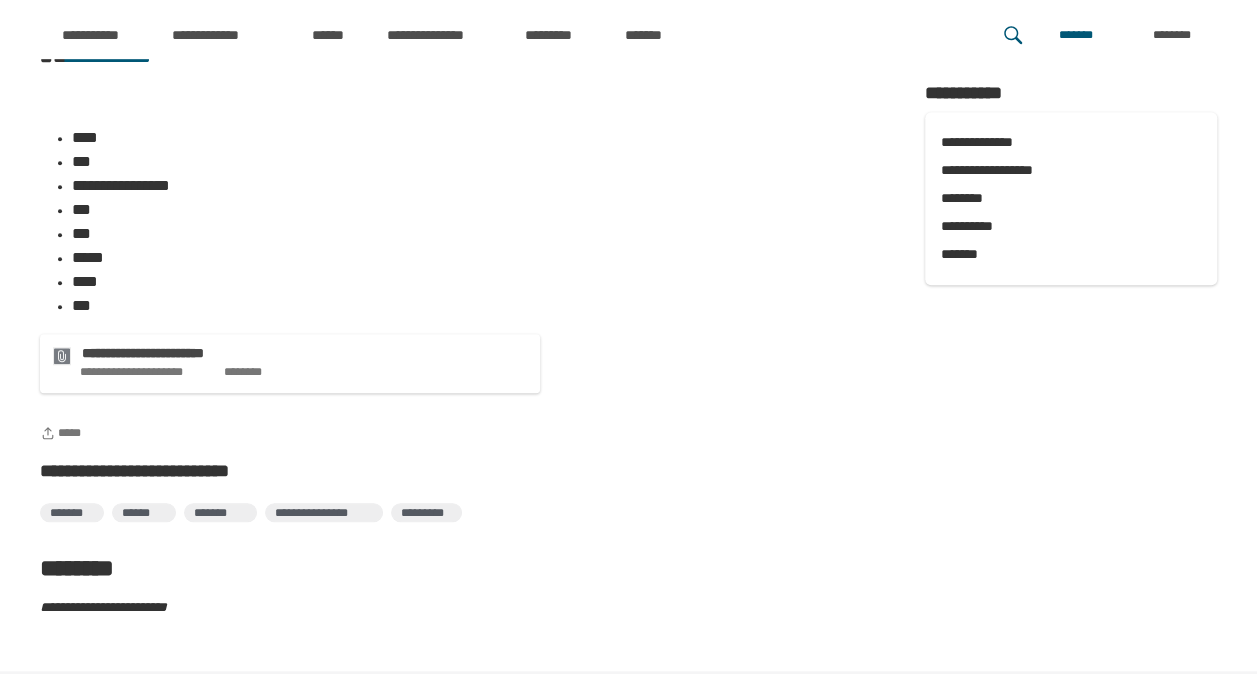scroll, scrollTop: 528, scrollLeft: 0, axis: vertical 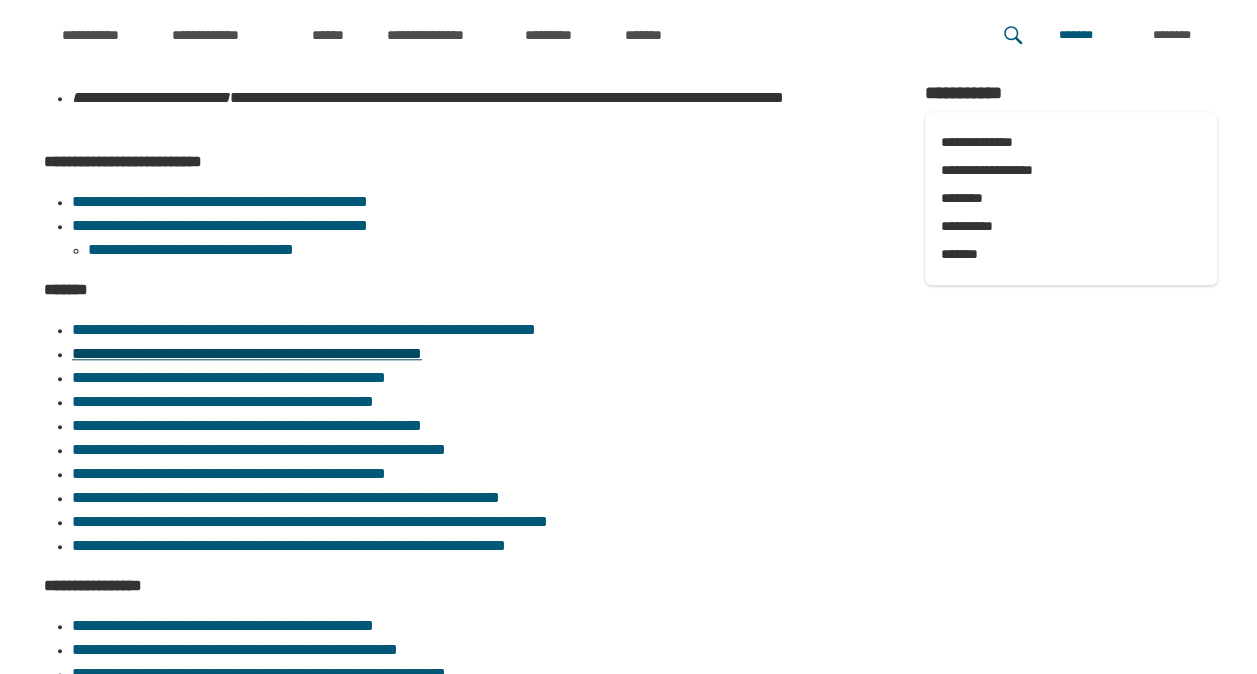 click on "**********" at bounding box center [247, 353] 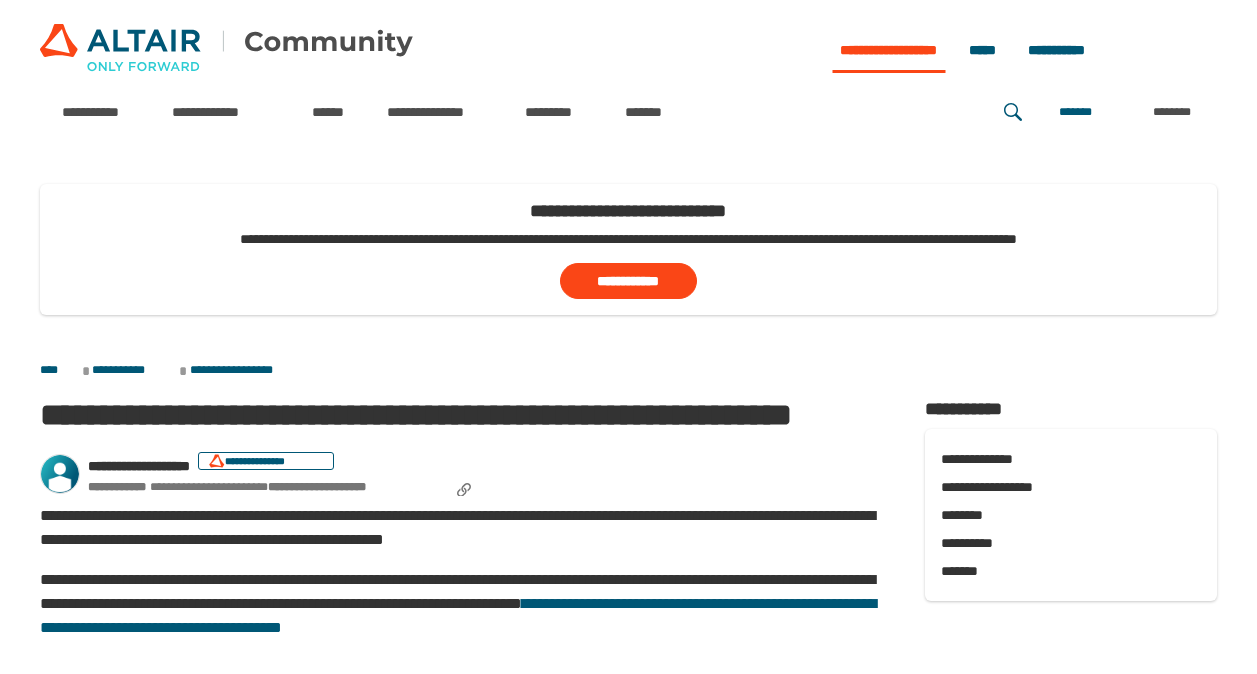 scroll, scrollTop: 0, scrollLeft: 0, axis: both 